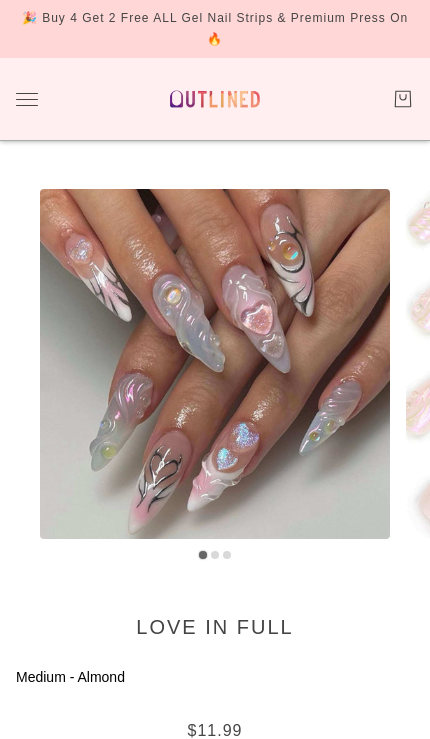 scroll, scrollTop: 0, scrollLeft: 0, axis: both 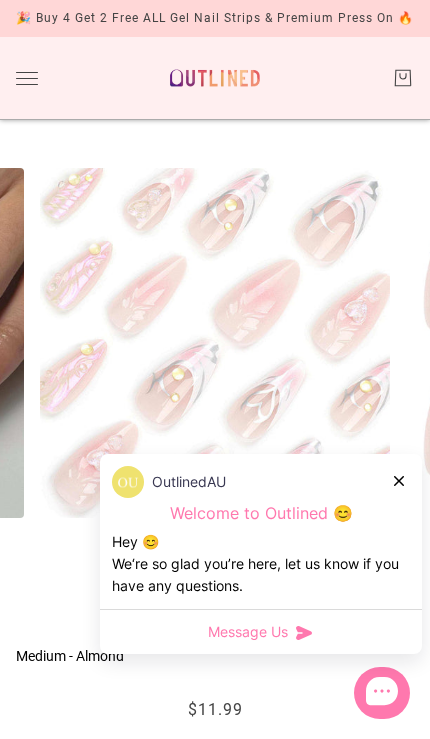 click at bounding box center (400, 480) 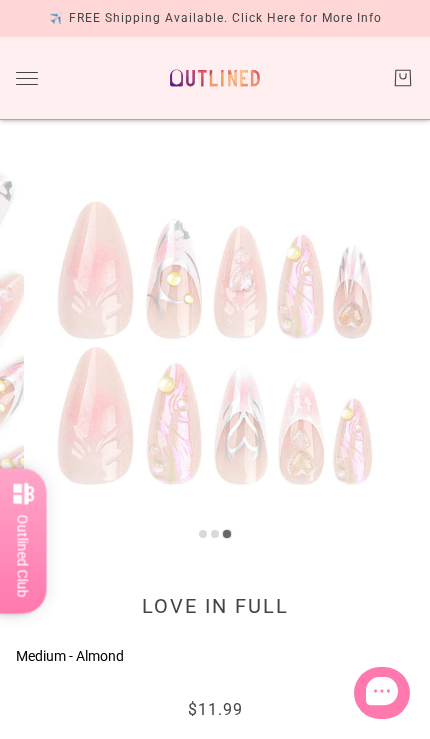 click 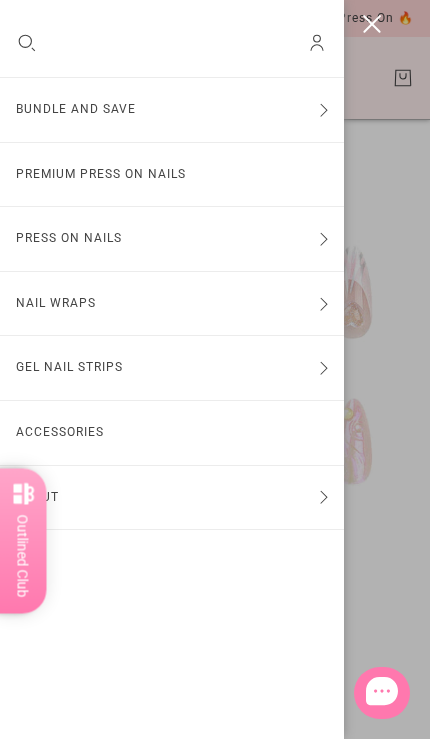 click on "Premium Press On Nails" at bounding box center (172, 175) 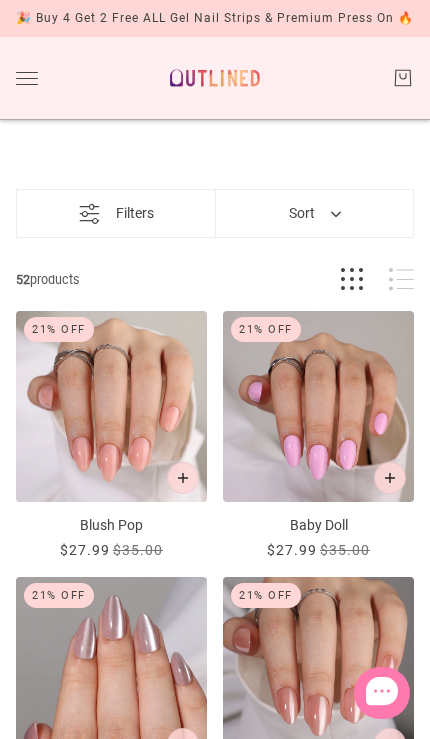 scroll, scrollTop: 0, scrollLeft: 0, axis: both 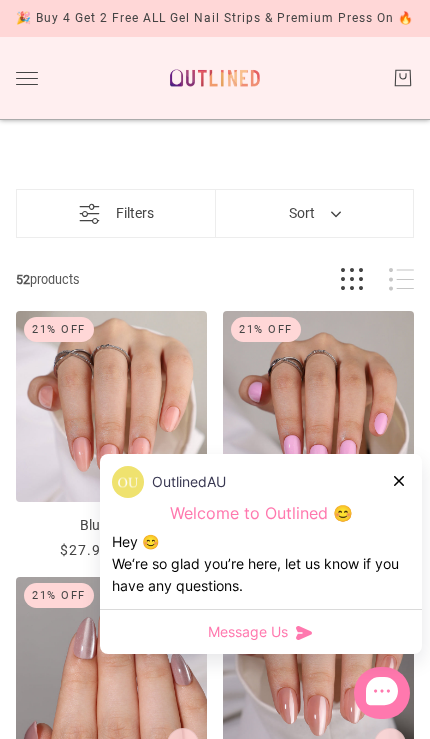 click 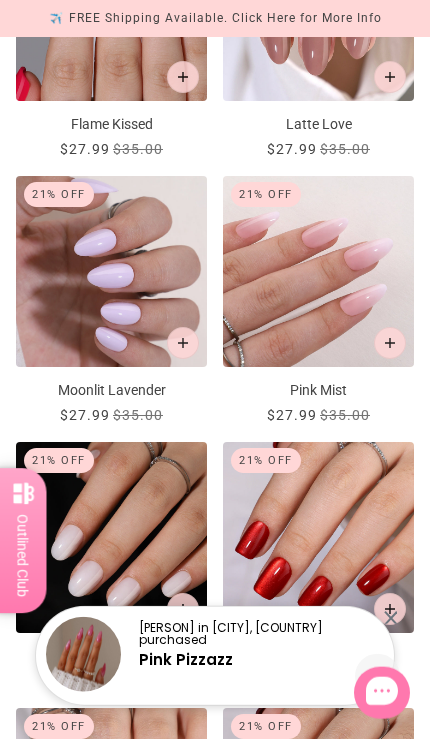 scroll, scrollTop: 2491, scrollLeft: 0, axis: vertical 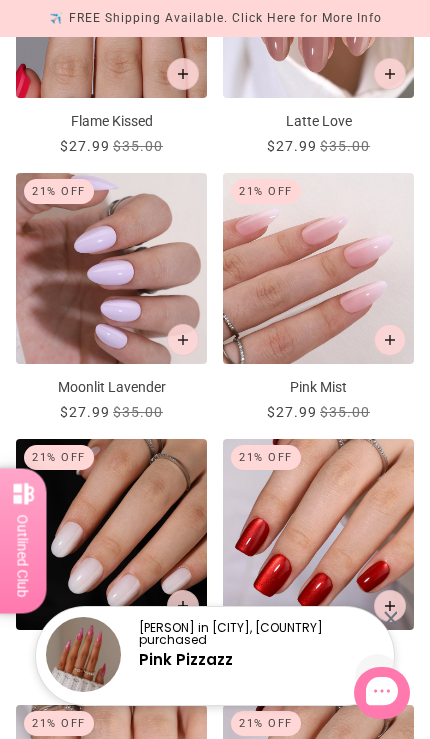click at bounding box center (390, 617) 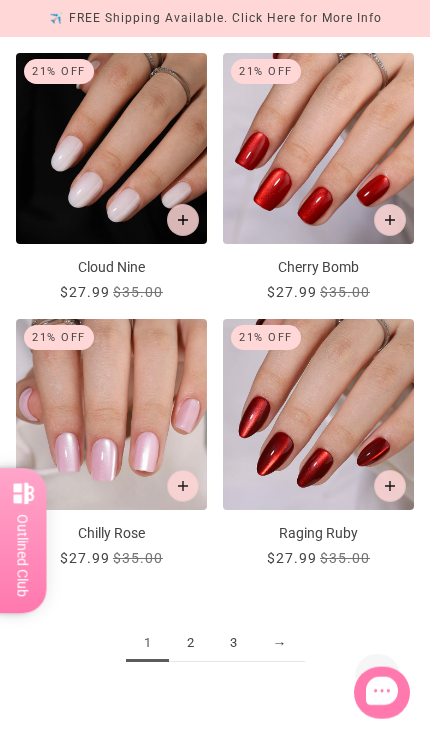 scroll, scrollTop: 2878, scrollLeft: 0, axis: vertical 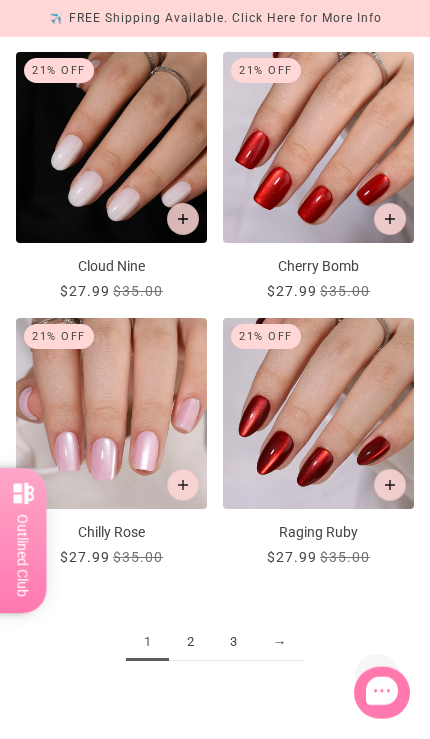 click on "2" at bounding box center (190, 642) 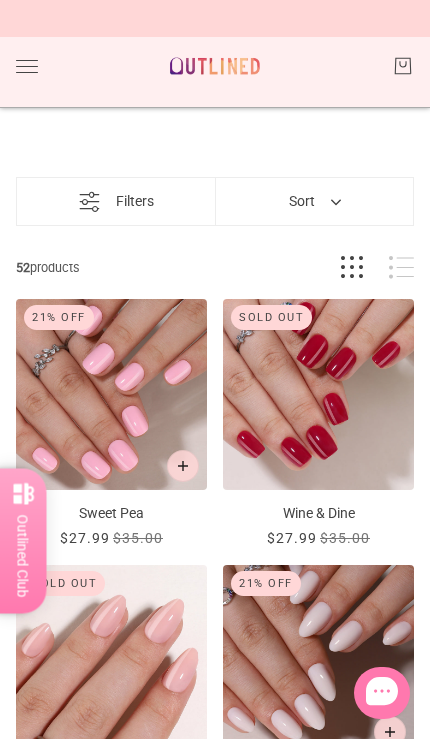 scroll, scrollTop: 0, scrollLeft: 0, axis: both 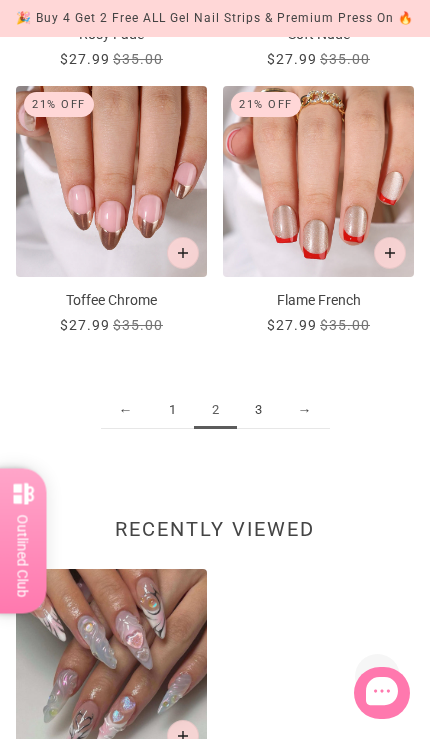 click on "3" at bounding box center (258, 410) 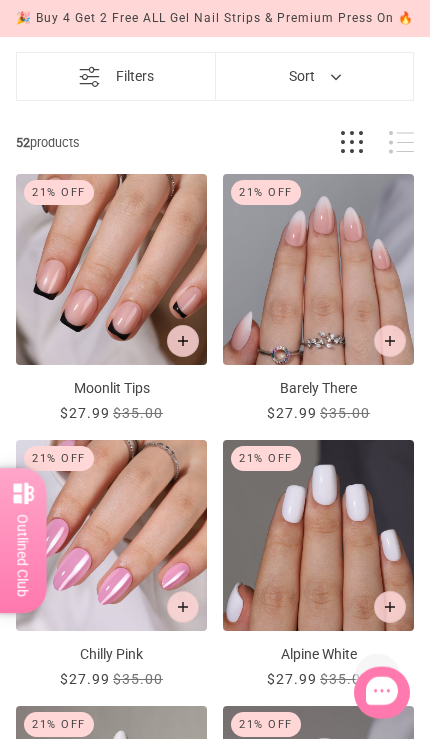 scroll, scrollTop: 0, scrollLeft: 0, axis: both 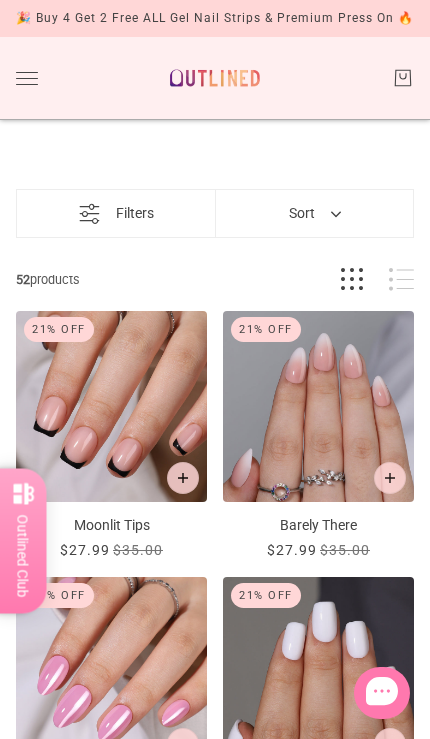 click 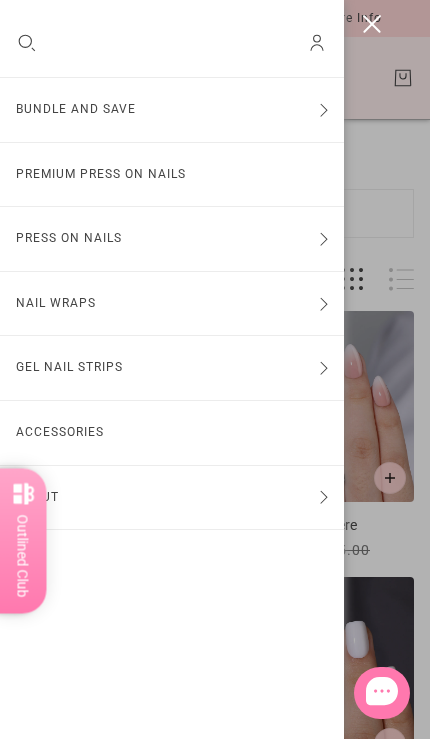 click on "Press On Nails" at bounding box center (172, 239) 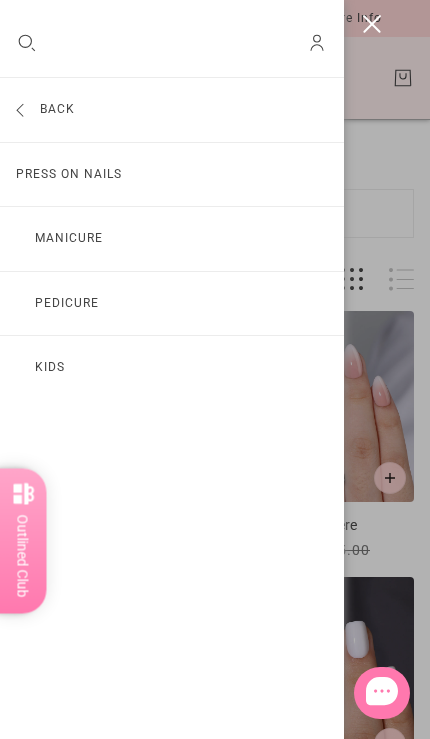 click at bounding box center (372, 24) 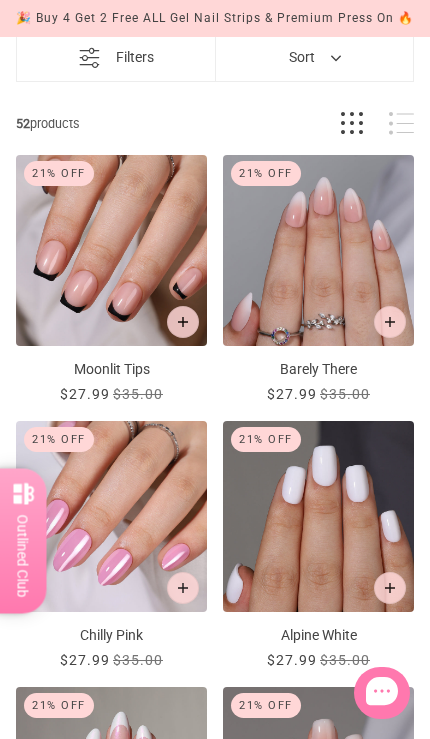 scroll, scrollTop: 0, scrollLeft: 0, axis: both 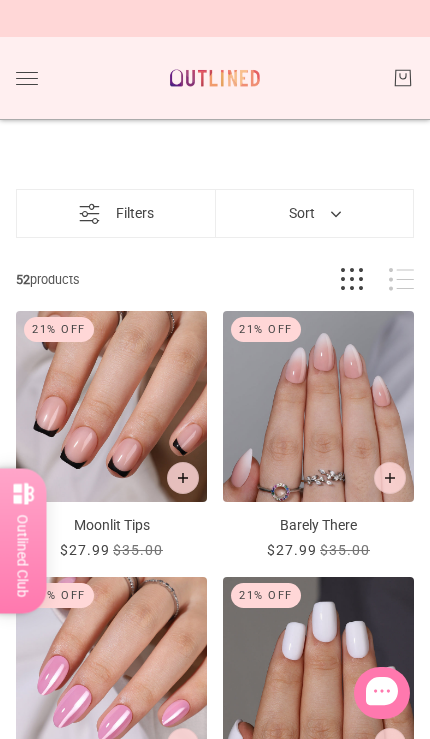 click 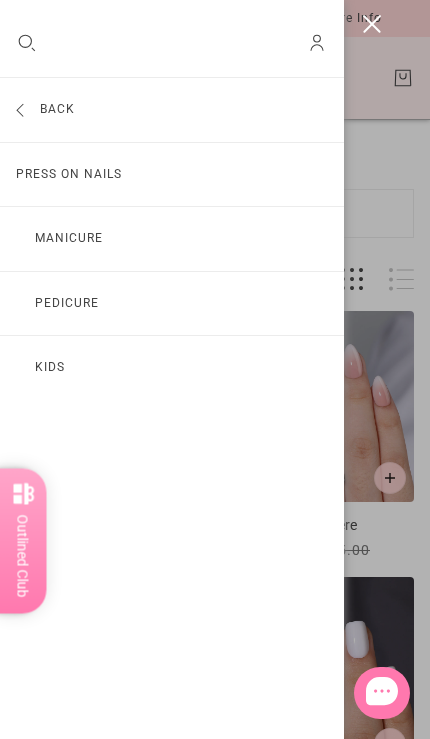 click on "Press On Nails" at bounding box center (172, 175) 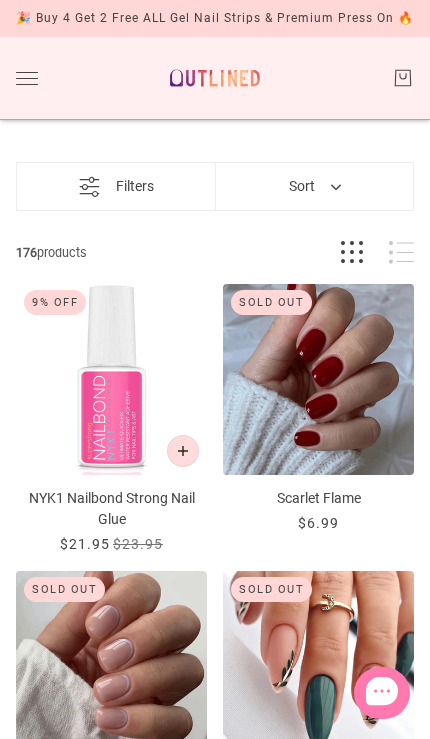 scroll, scrollTop: 0, scrollLeft: 0, axis: both 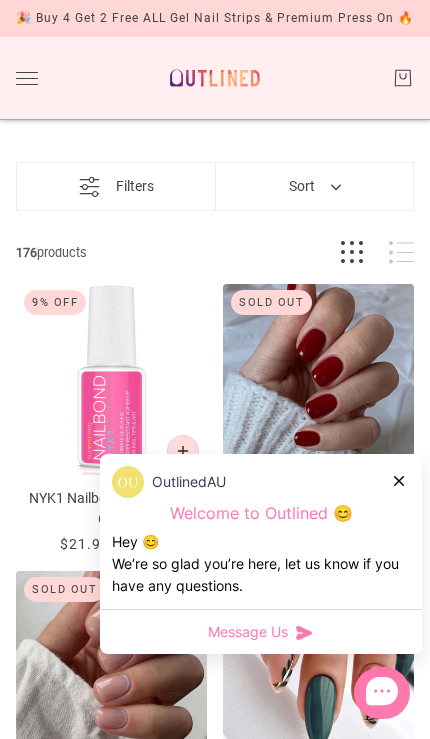 click on "OutlinedAU" at bounding box center [261, 482] 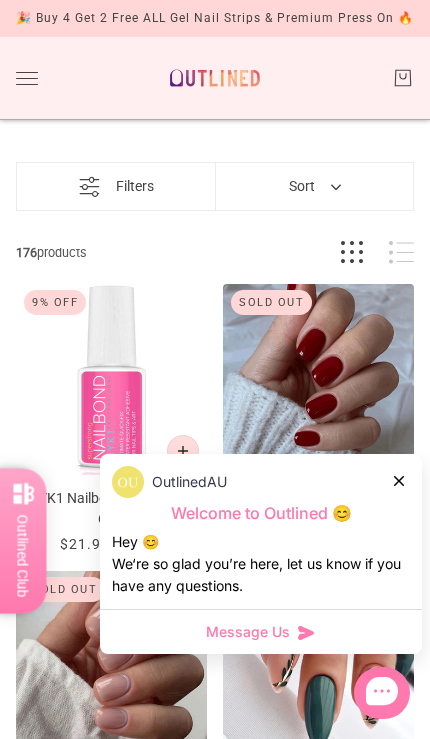 click 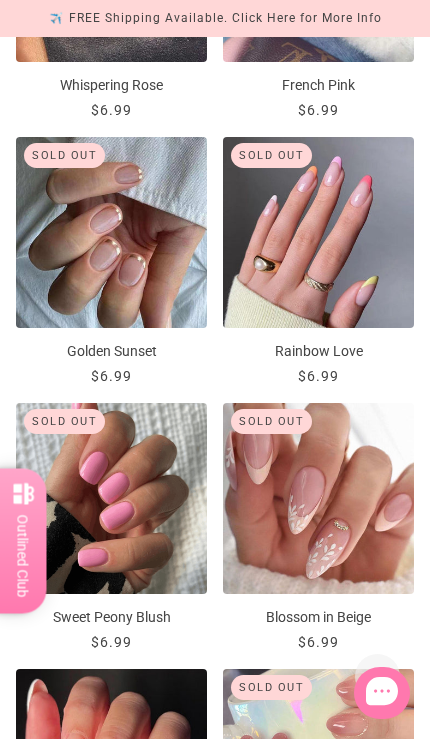 scroll, scrollTop: 1990, scrollLeft: 0, axis: vertical 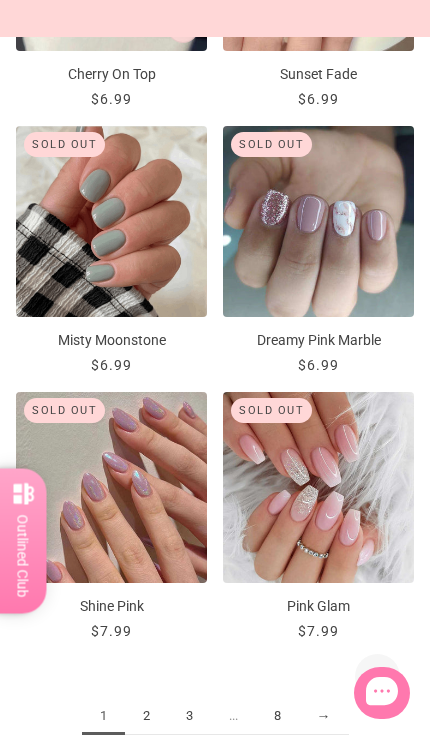click on "2" at bounding box center (146, 716) 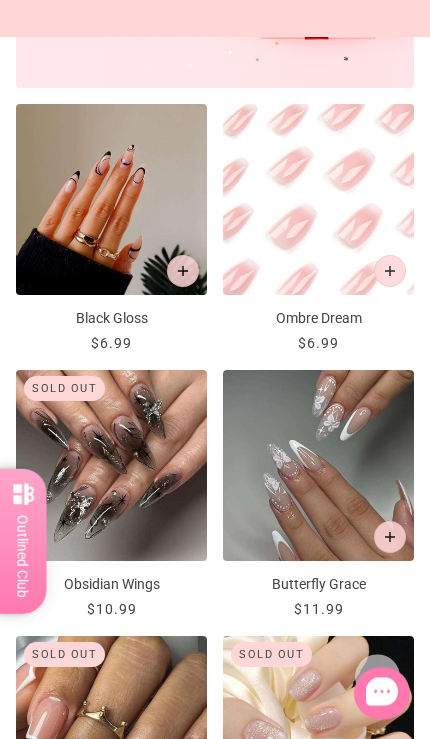 scroll, scrollTop: 1203, scrollLeft: 0, axis: vertical 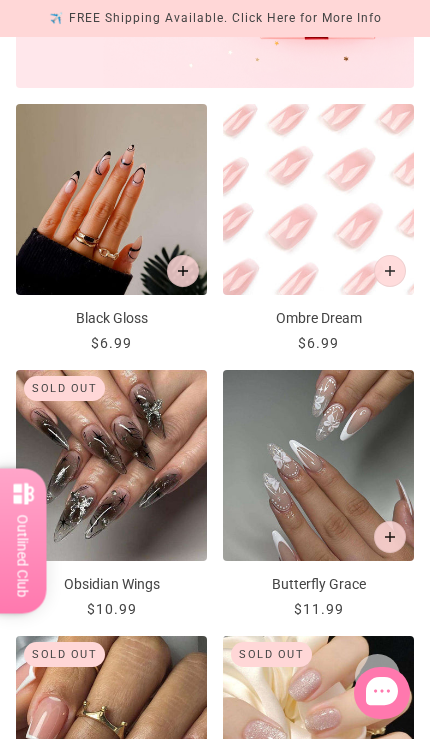 click at bounding box center (318, 465) 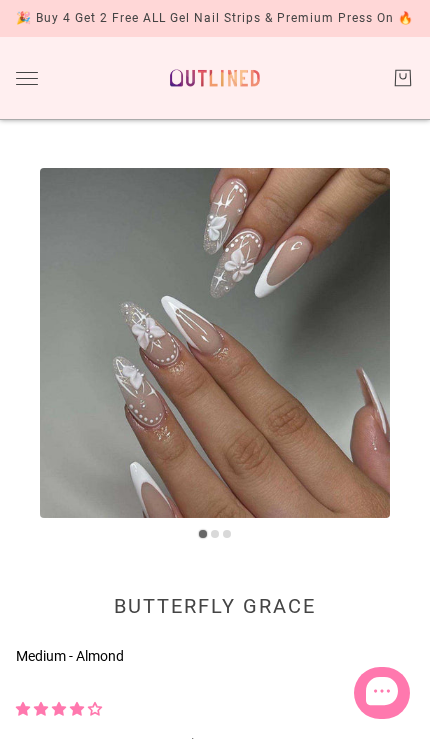 scroll, scrollTop: 0, scrollLeft: 0, axis: both 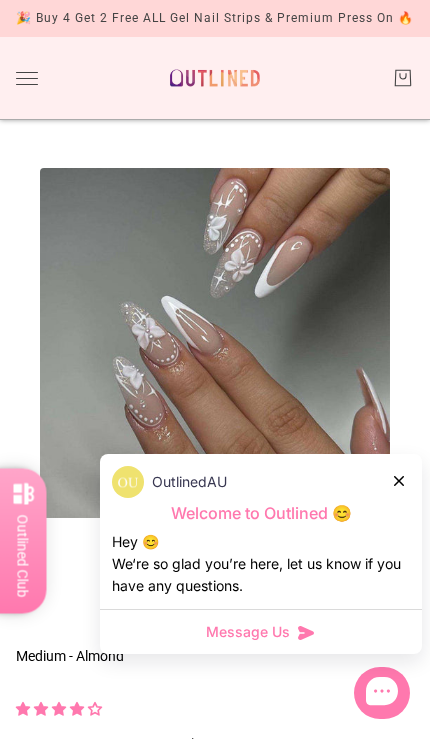 click at bounding box center (400, 480) 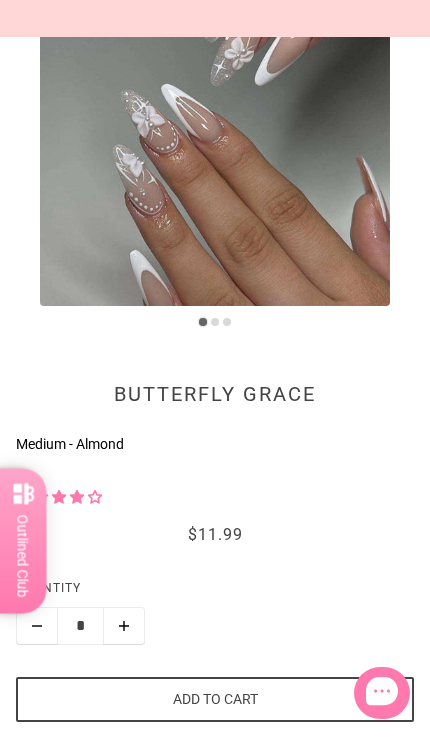 scroll, scrollTop: 230, scrollLeft: 0, axis: vertical 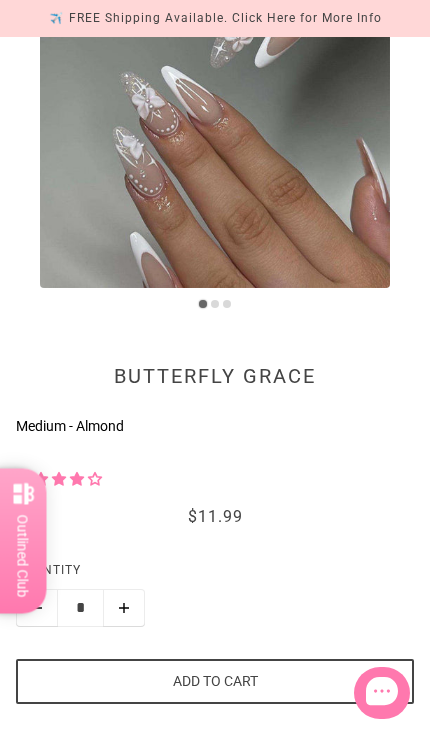 click on "Add to cart" at bounding box center [215, 681] 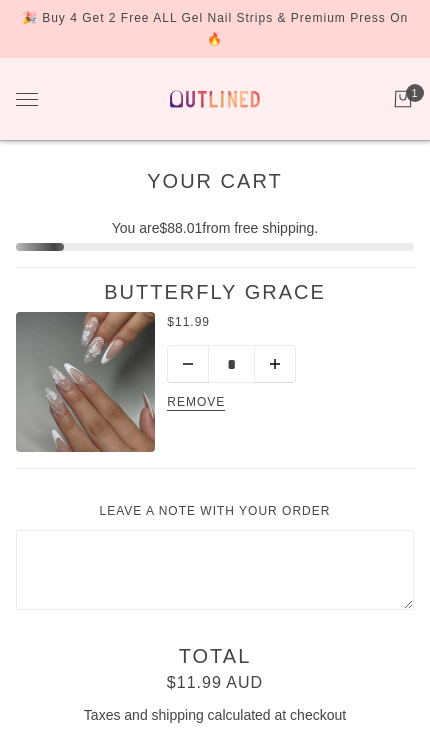 scroll, scrollTop: 0, scrollLeft: 0, axis: both 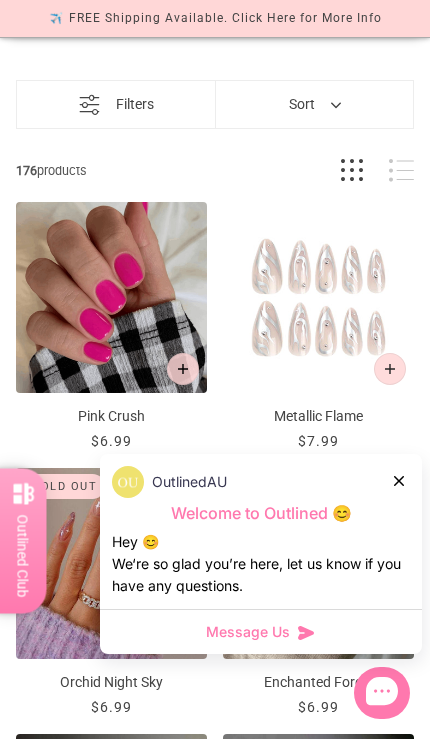 click 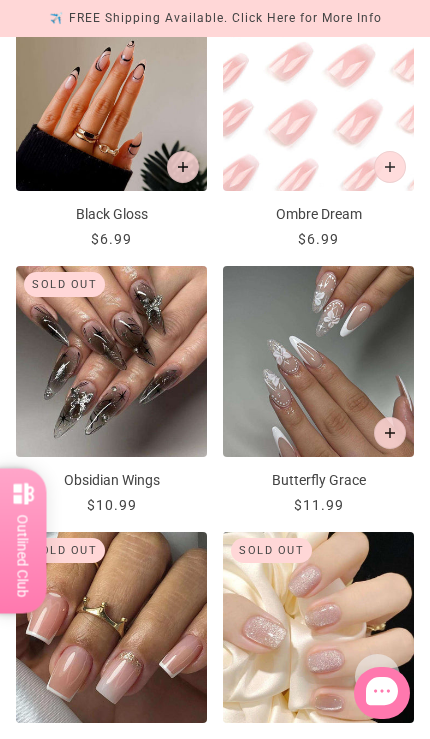 scroll, scrollTop: 1326, scrollLeft: 0, axis: vertical 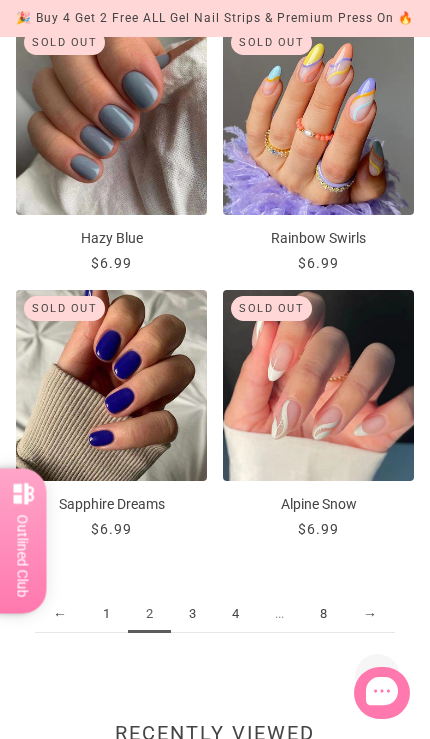 click on "3" at bounding box center [192, 614] 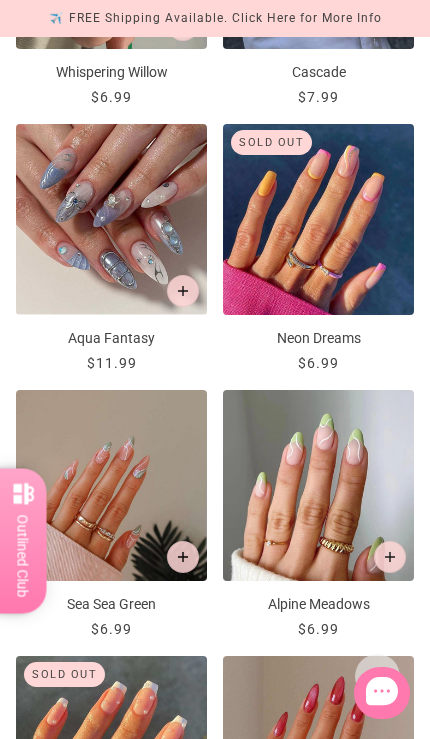 scroll, scrollTop: 1727, scrollLeft: 0, axis: vertical 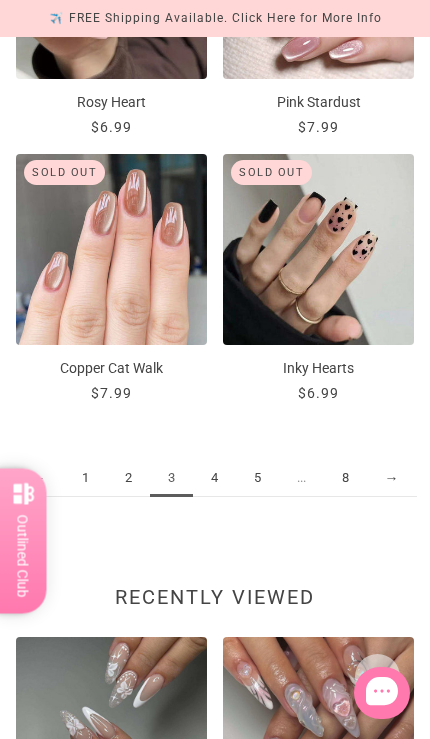 click on "5" at bounding box center (257, 478) 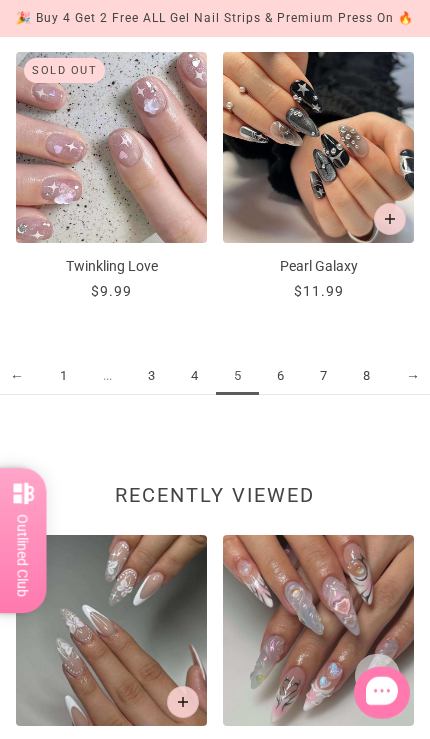 scroll, scrollTop: 3093, scrollLeft: 10, axis: both 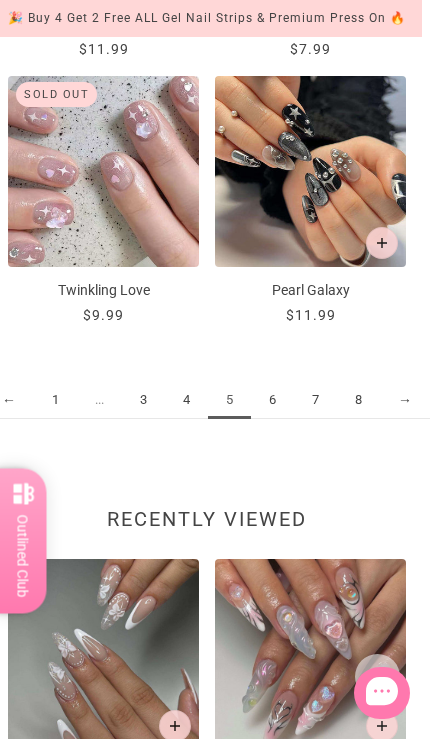 click on "6" at bounding box center (272, 400) 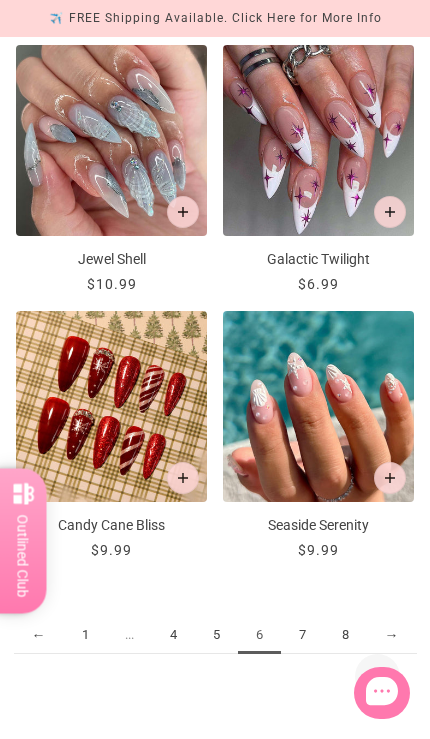 scroll, scrollTop: 2859, scrollLeft: 0, axis: vertical 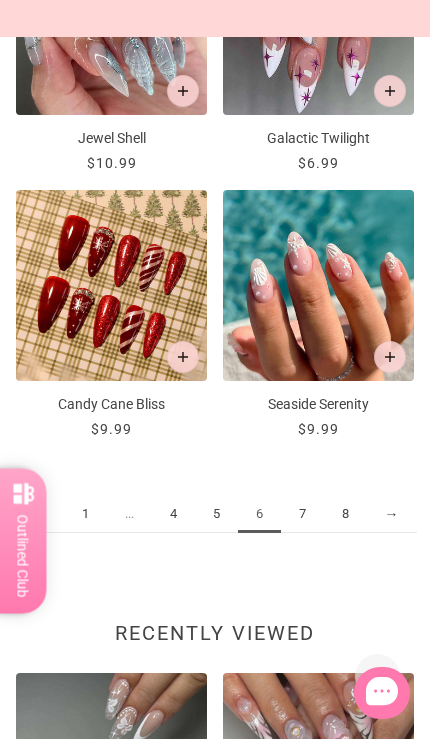 click on "7" at bounding box center [302, 514] 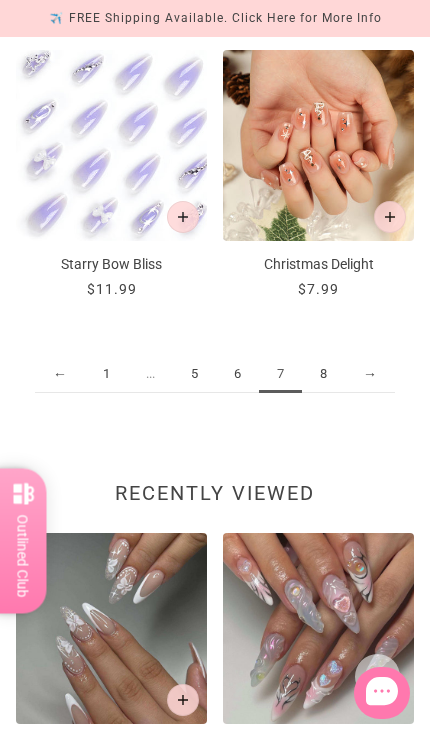 scroll, scrollTop: 3140, scrollLeft: 0, axis: vertical 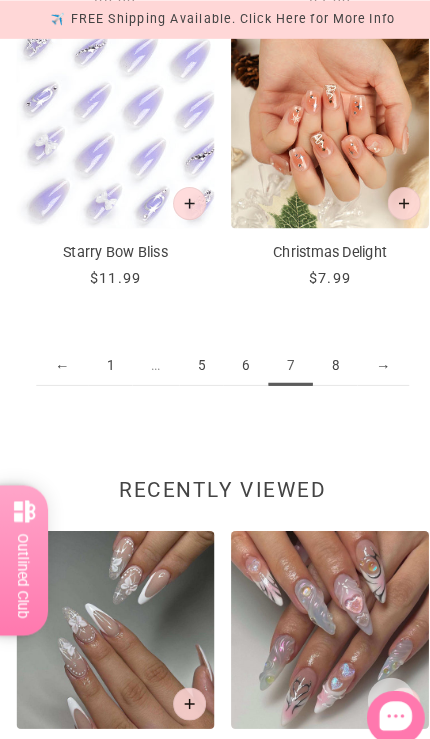 click on "8" at bounding box center (323, 353) 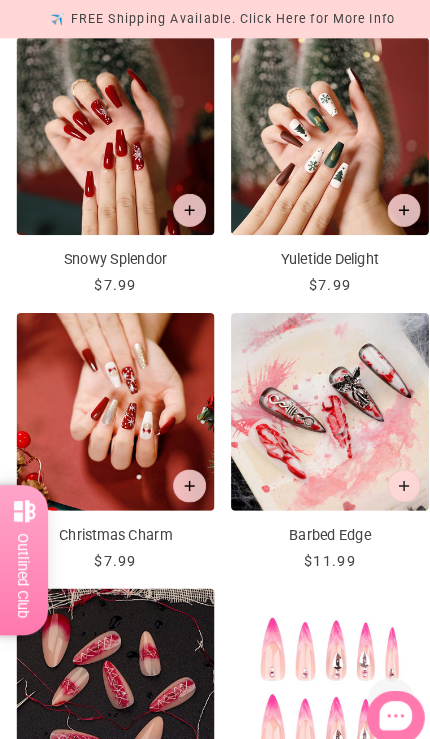 scroll, scrollTop: 2604, scrollLeft: 0, axis: vertical 